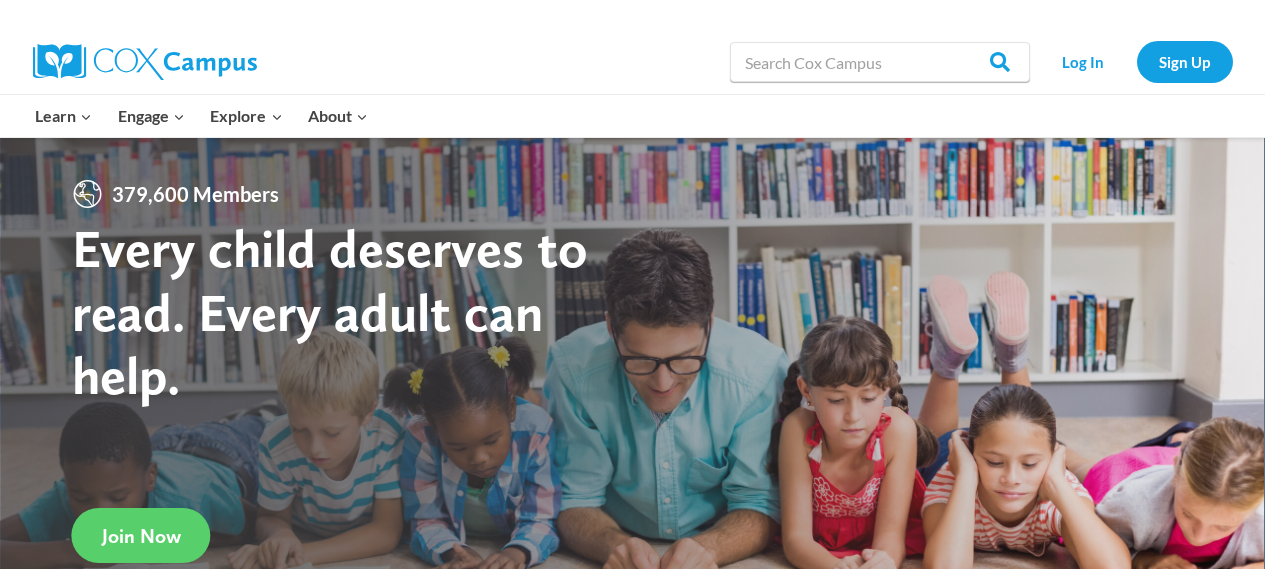 scroll, scrollTop: 0, scrollLeft: 0, axis: both 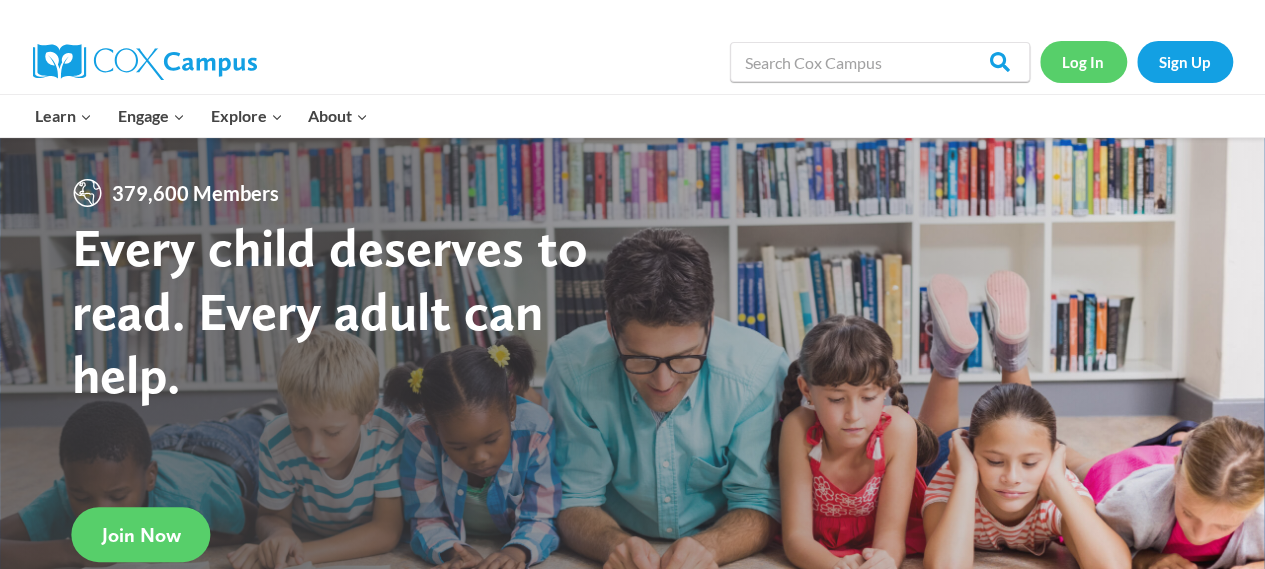 click on "Log In" at bounding box center [1083, 61] 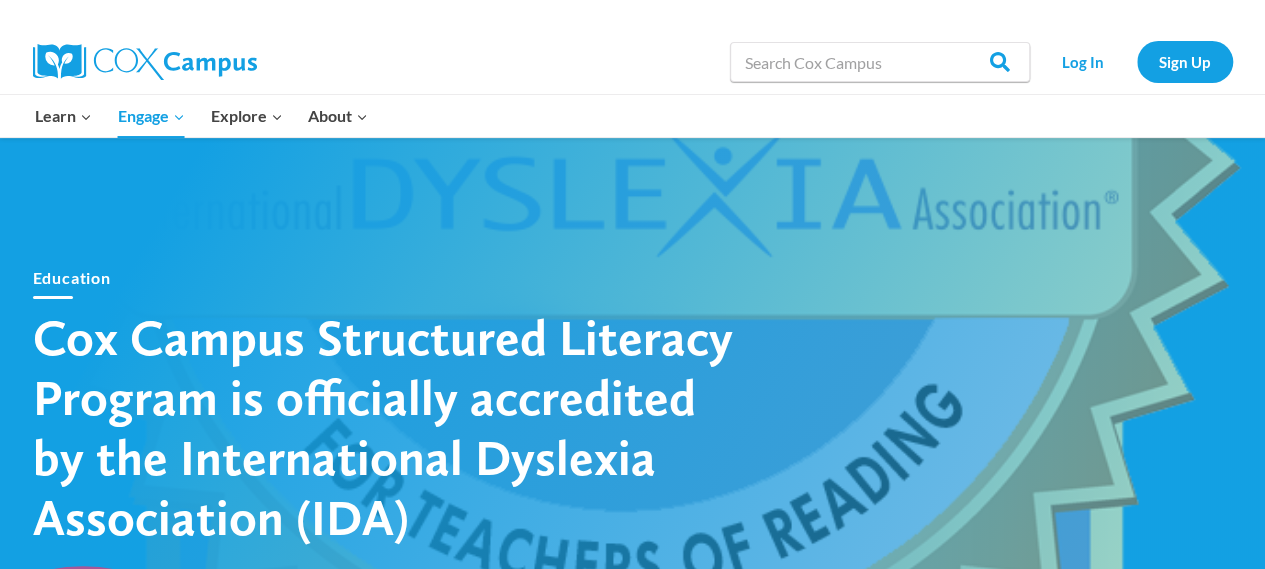 scroll, scrollTop: 249, scrollLeft: 0, axis: vertical 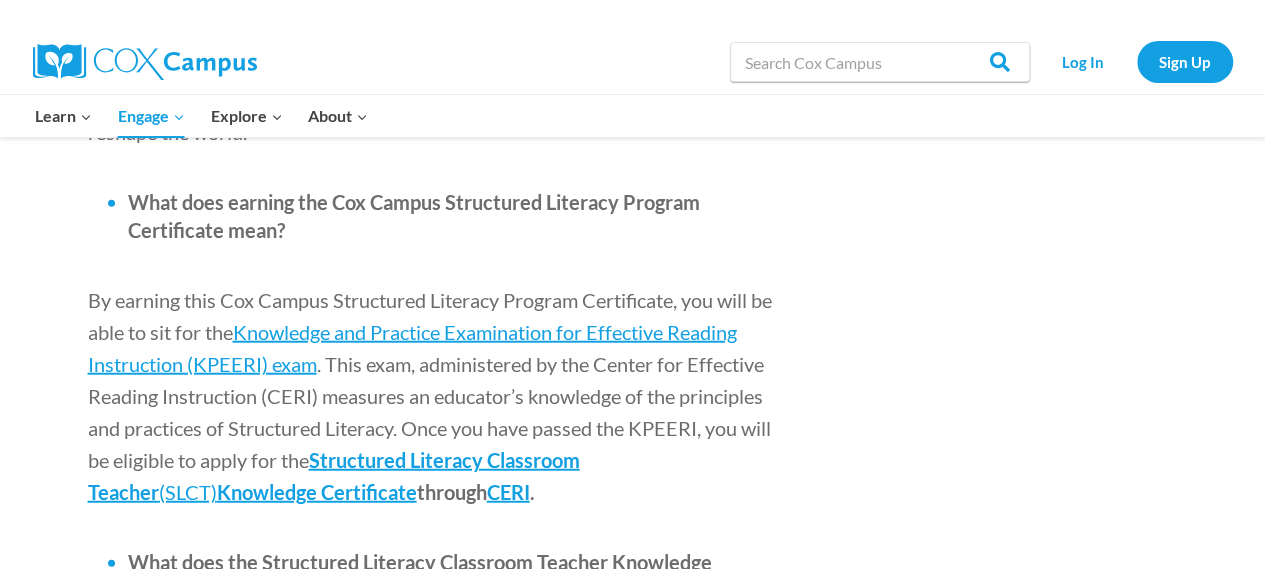 click on ". This exam, administered by the Center for Effective Reading Instruction (CERI) measures an educator’s knowledge of the principles and practices of Structured Literacy. Once you have passed the KPEERI, you will be eligible to apply for the" at bounding box center (429, 412) 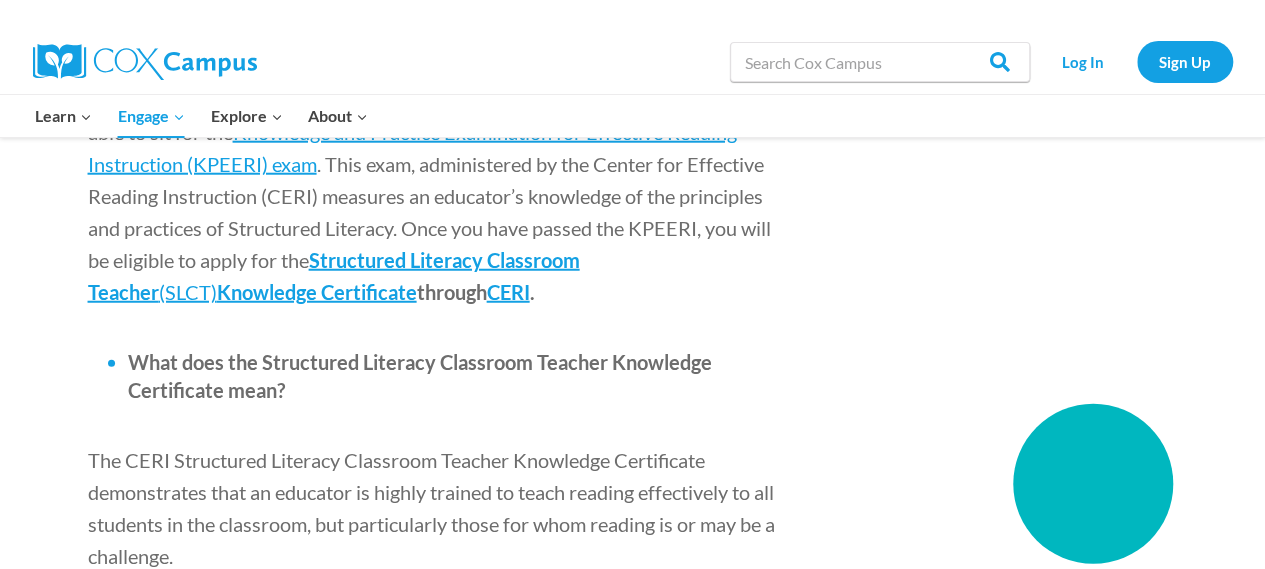 scroll, scrollTop: 2435, scrollLeft: 0, axis: vertical 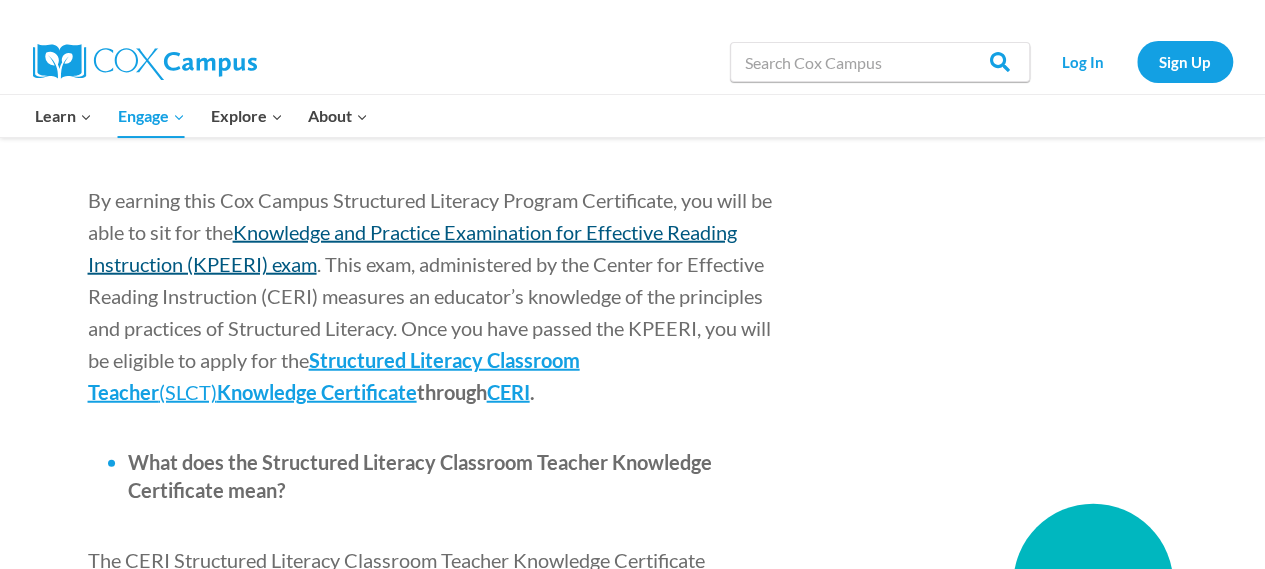 click on "Knowledge and Practice Examination for Effective Reading Instruction (KPEERI) exam" at bounding box center [412, 248] 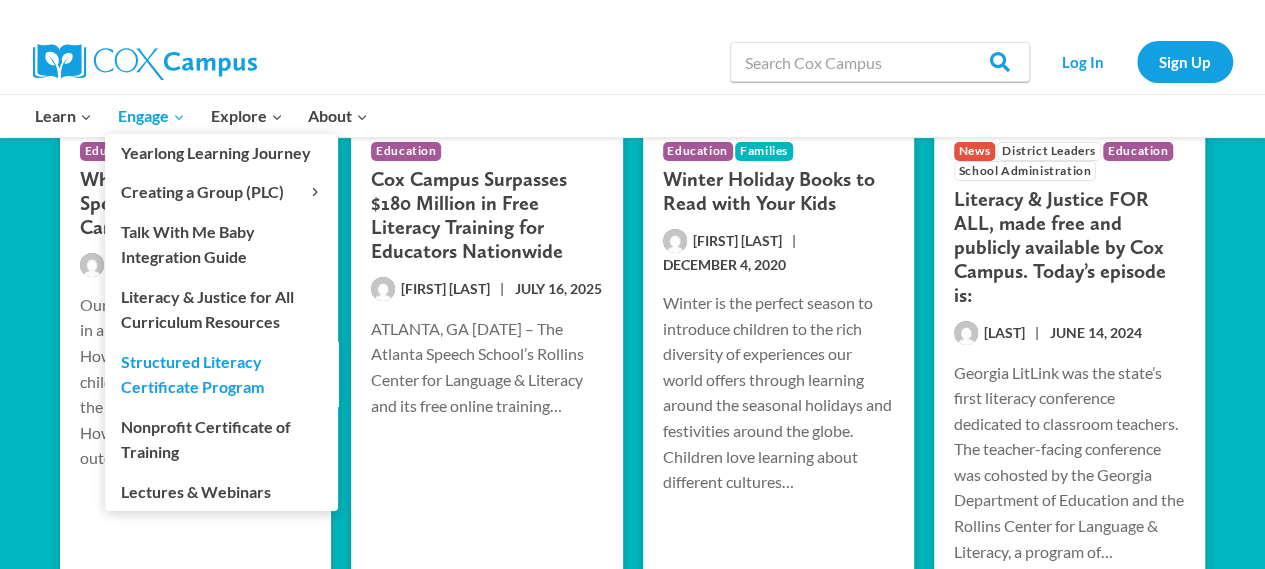 scroll, scrollTop: 4135, scrollLeft: 0, axis: vertical 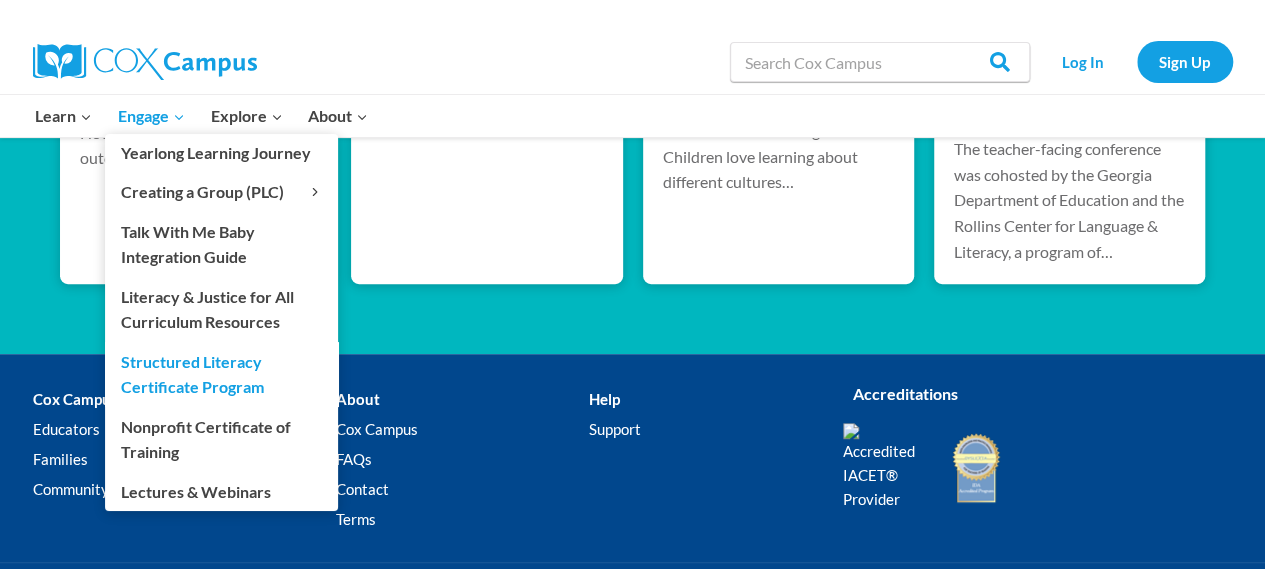 click on "Structured Literacy Certificate Program" at bounding box center [221, 374] 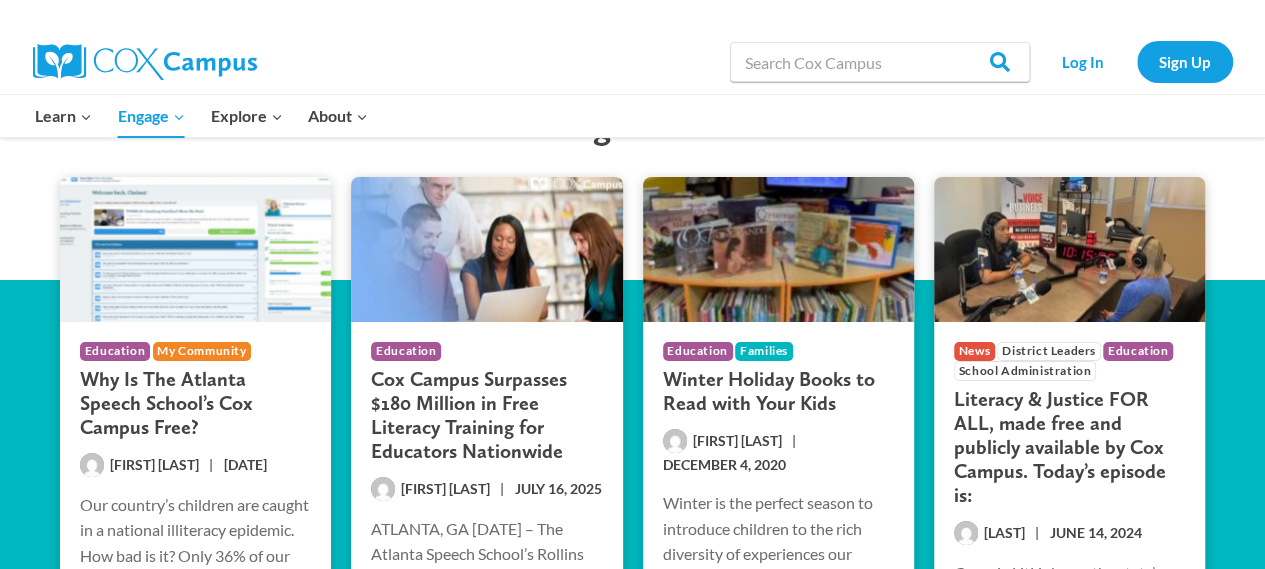 scroll, scrollTop: 3735, scrollLeft: 0, axis: vertical 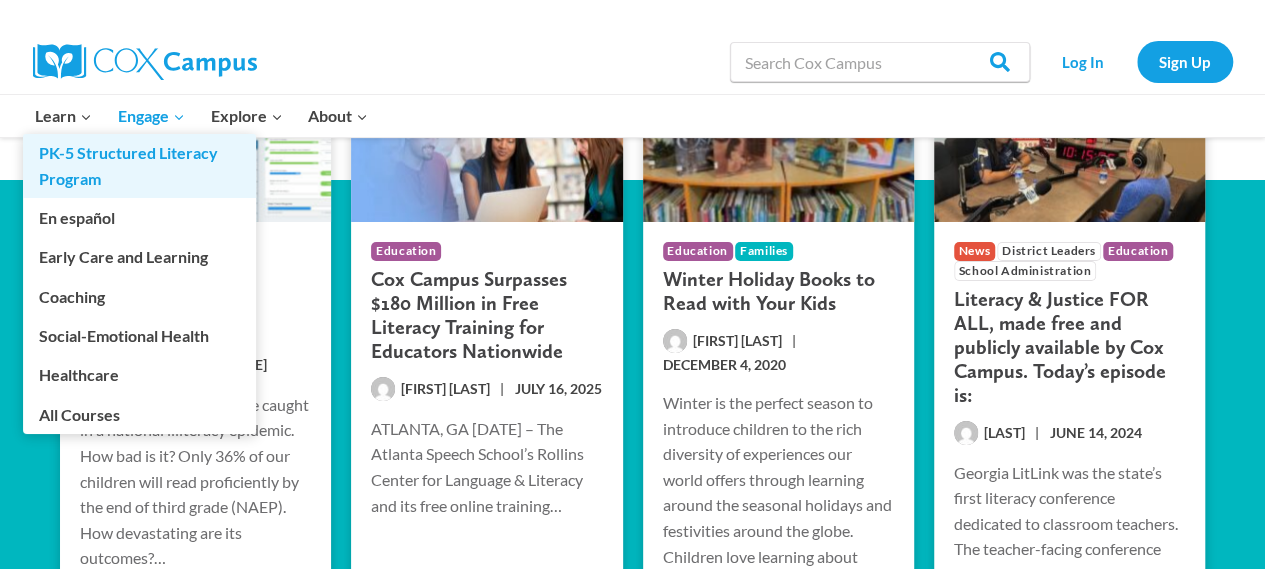 click on "PK-5 Structured Literacy Program" at bounding box center (139, 166) 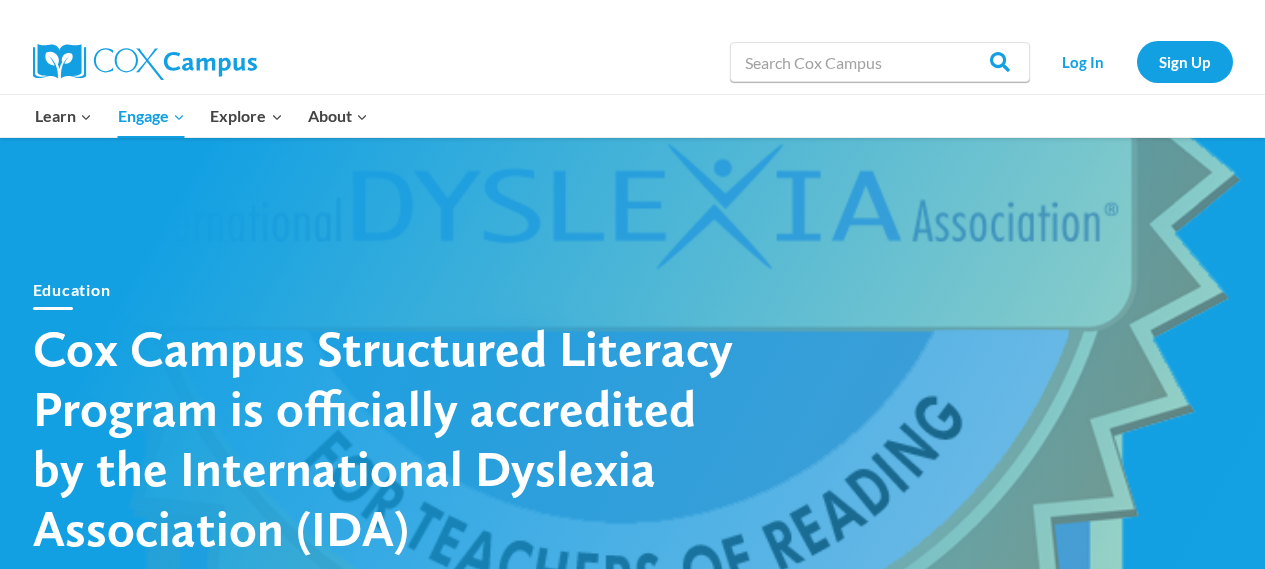 scroll, scrollTop: 0, scrollLeft: 0, axis: both 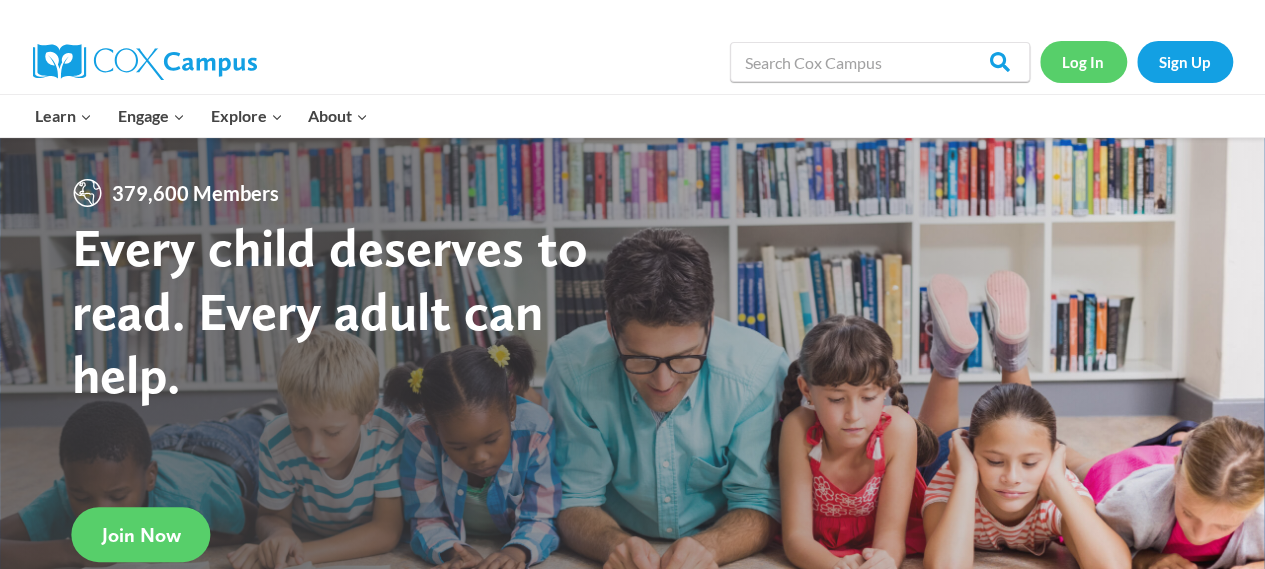 click on "Log In" at bounding box center (1083, 61) 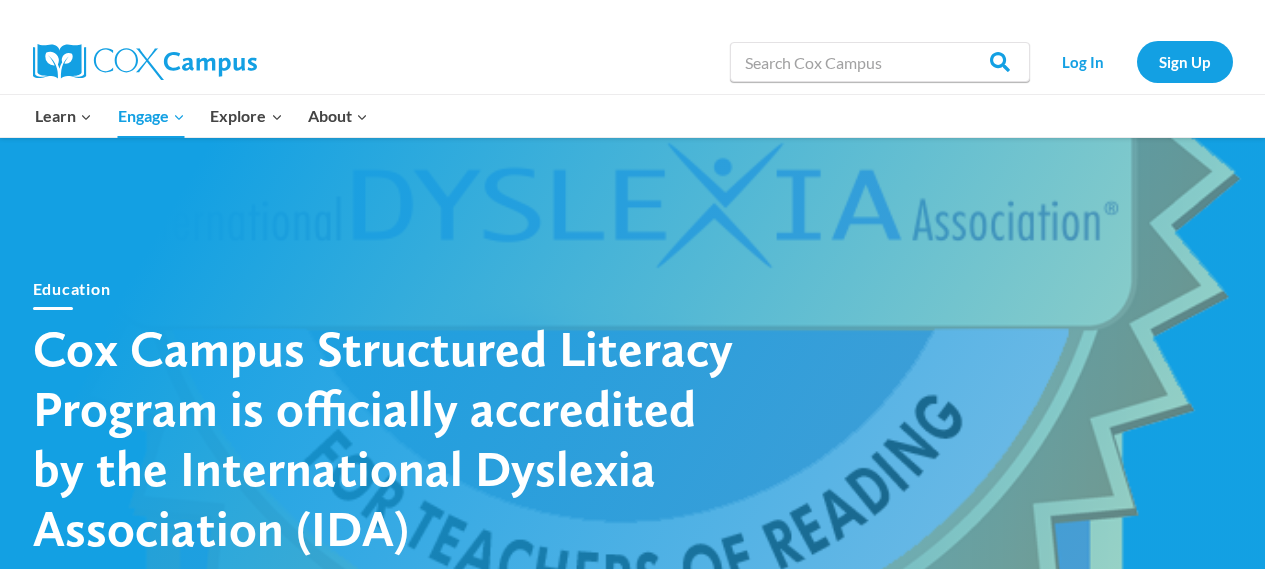 scroll, scrollTop: 1200, scrollLeft: 0, axis: vertical 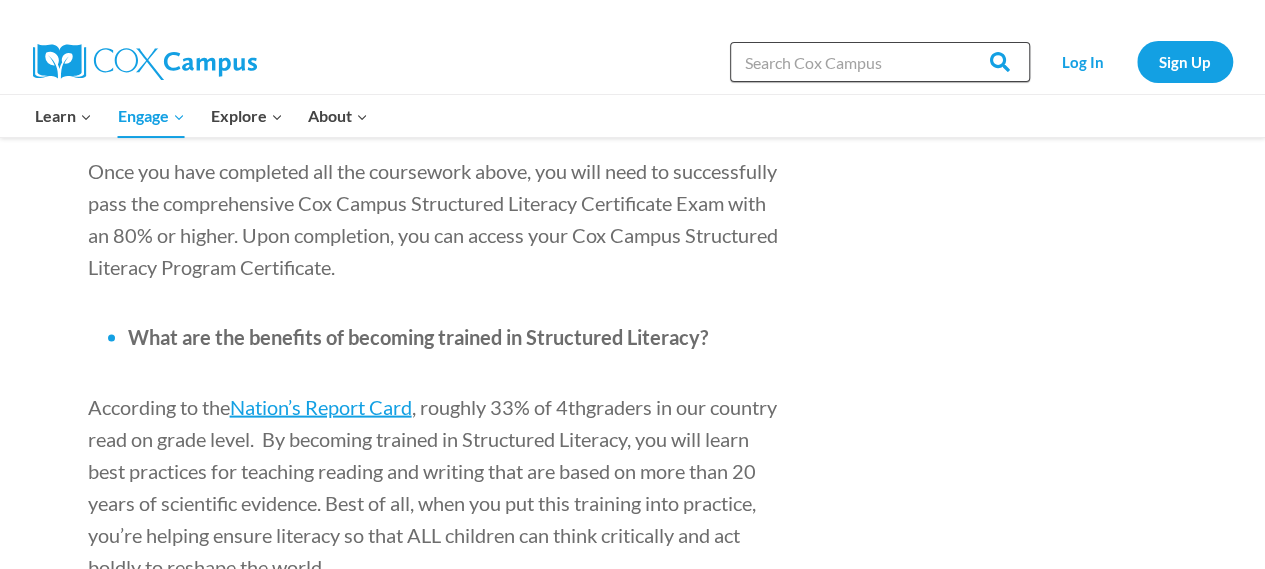 click on "Search in https://coxcampus.org/" at bounding box center [880, 62] 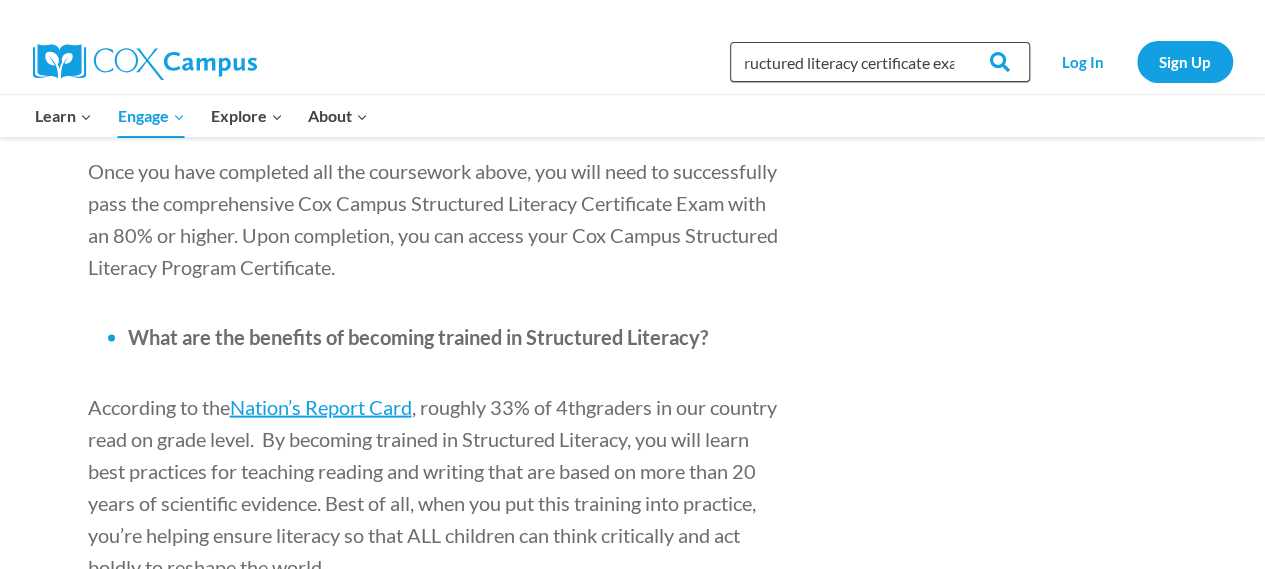 scroll, scrollTop: 0, scrollLeft: 35, axis: horizontal 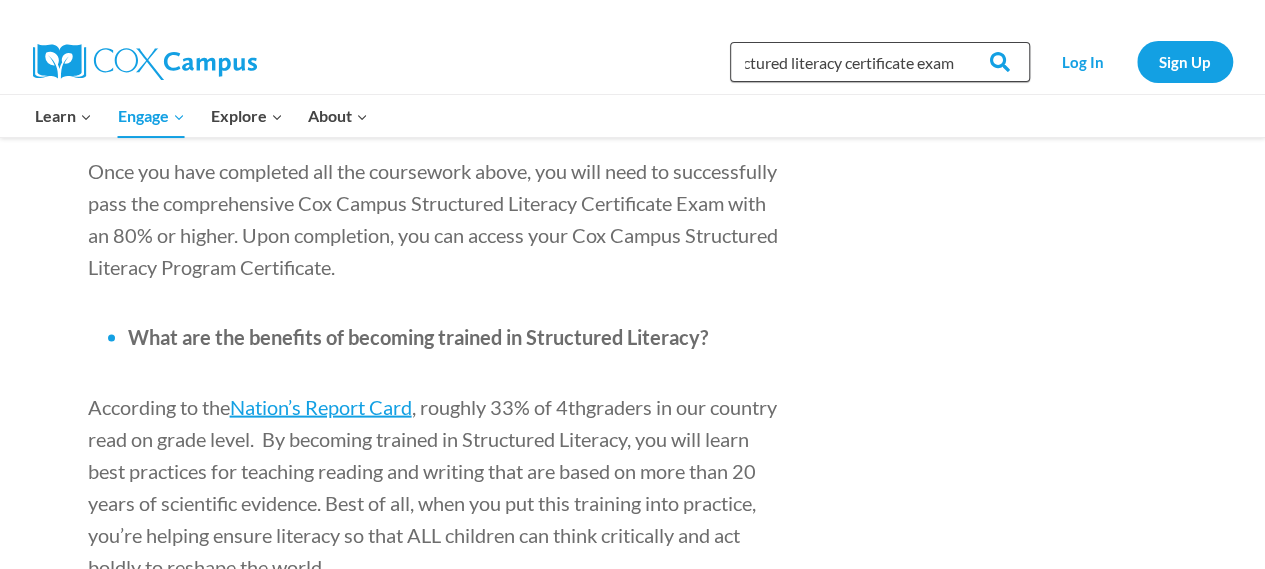 type on "structured literacy certificate exam" 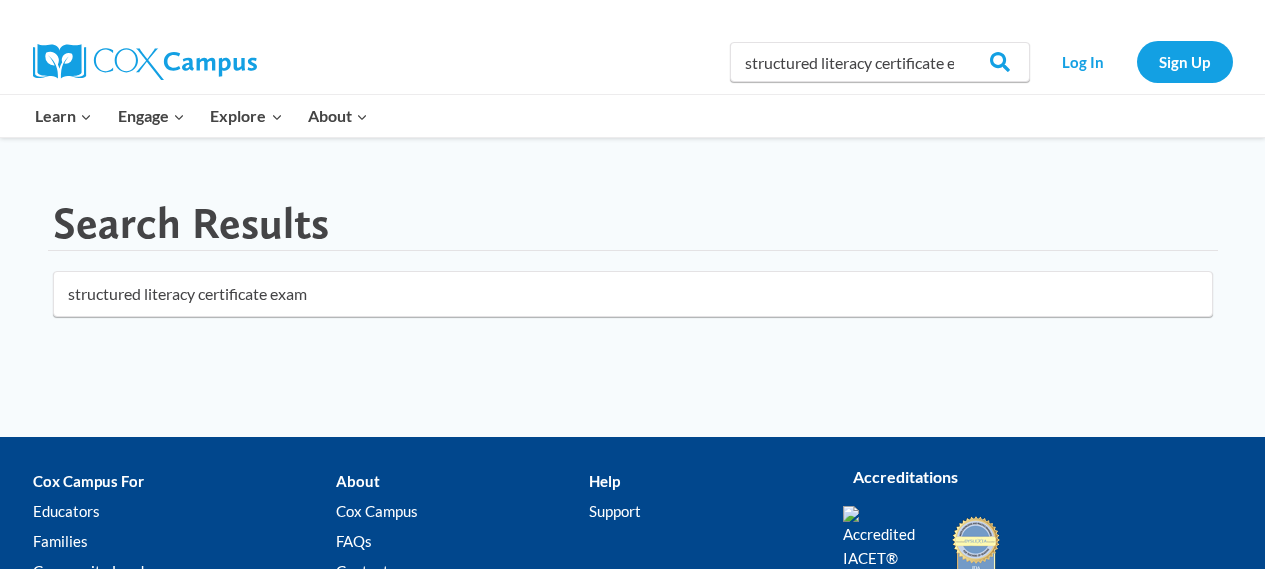 scroll, scrollTop: 0, scrollLeft: 0, axis: both 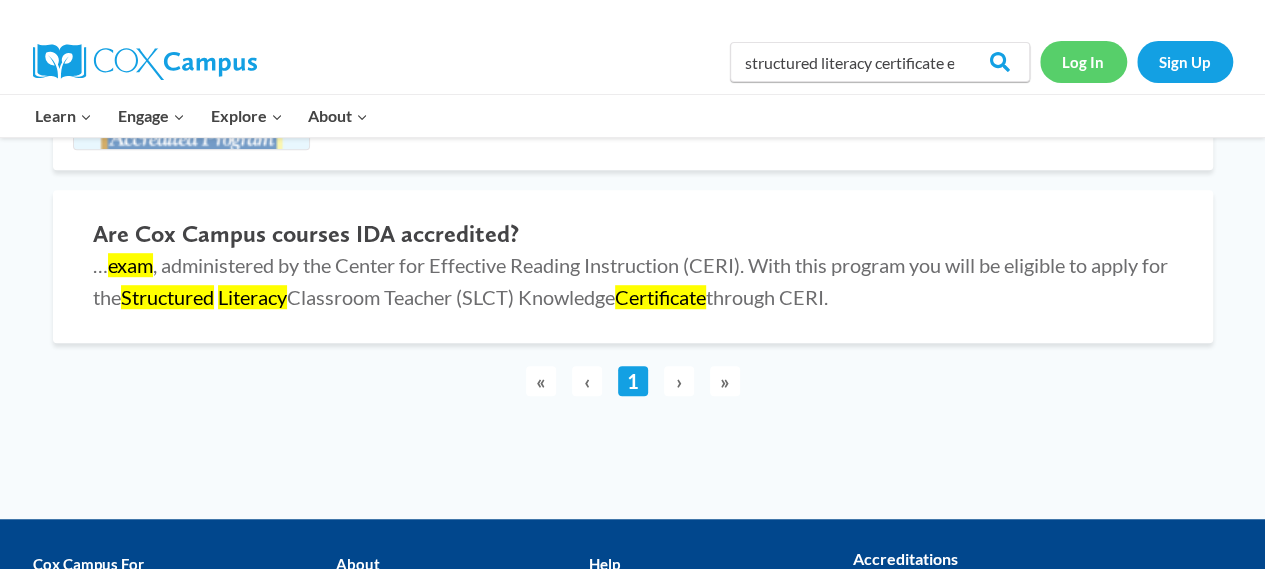 click on "Log In" at bounding box center [1083, 61] 